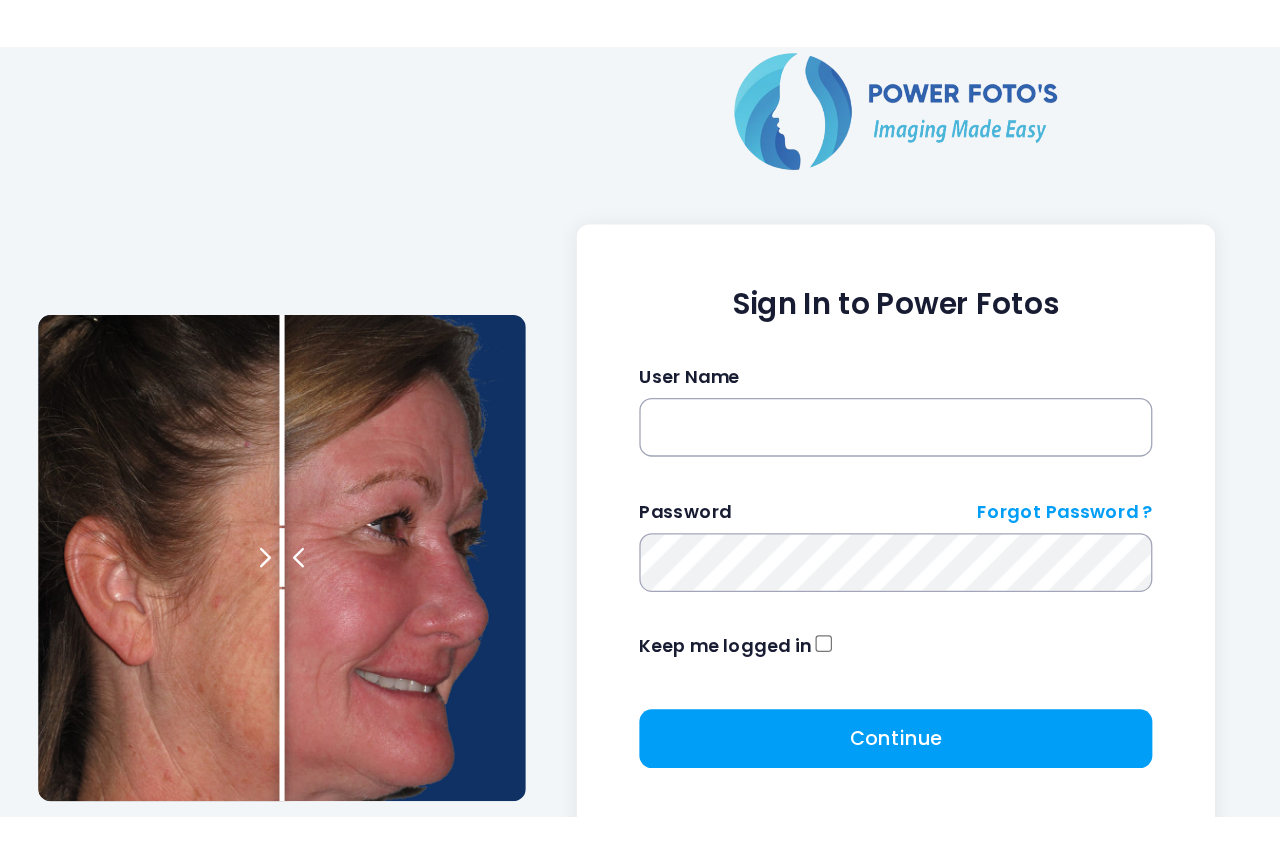 scroll, scrollTop: 0, scrollLeft: 0, axis: both 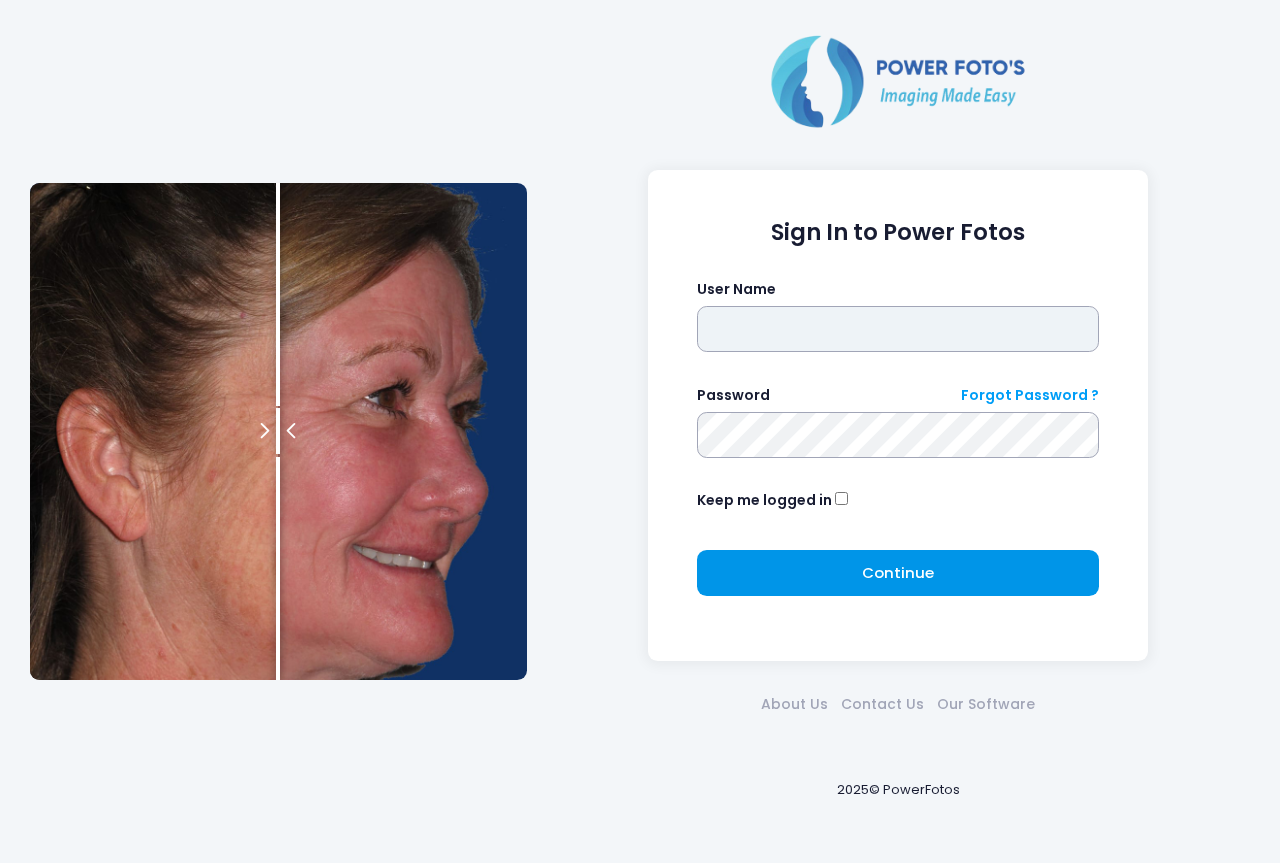 type on "****" 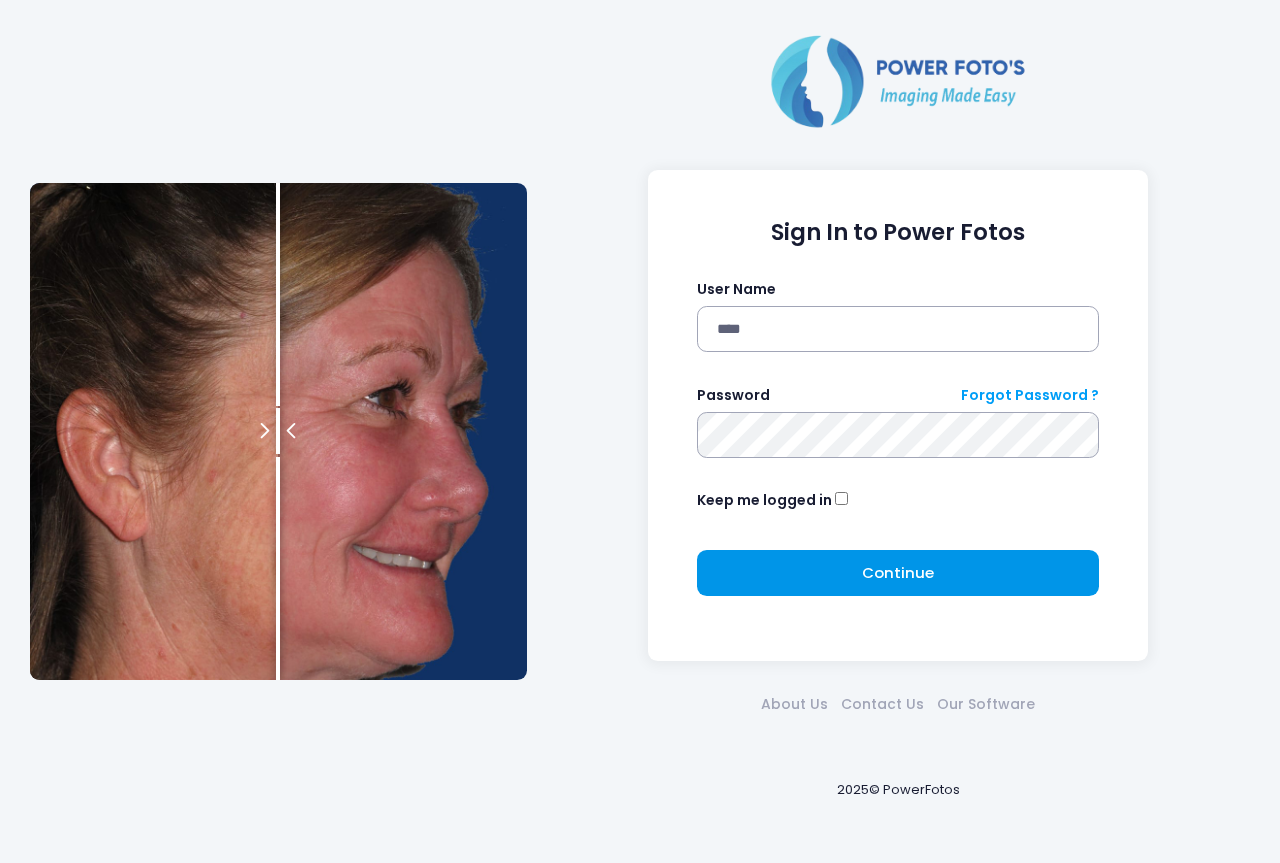 click on "Continue
Please wait..." at bounding box center [898, 573] 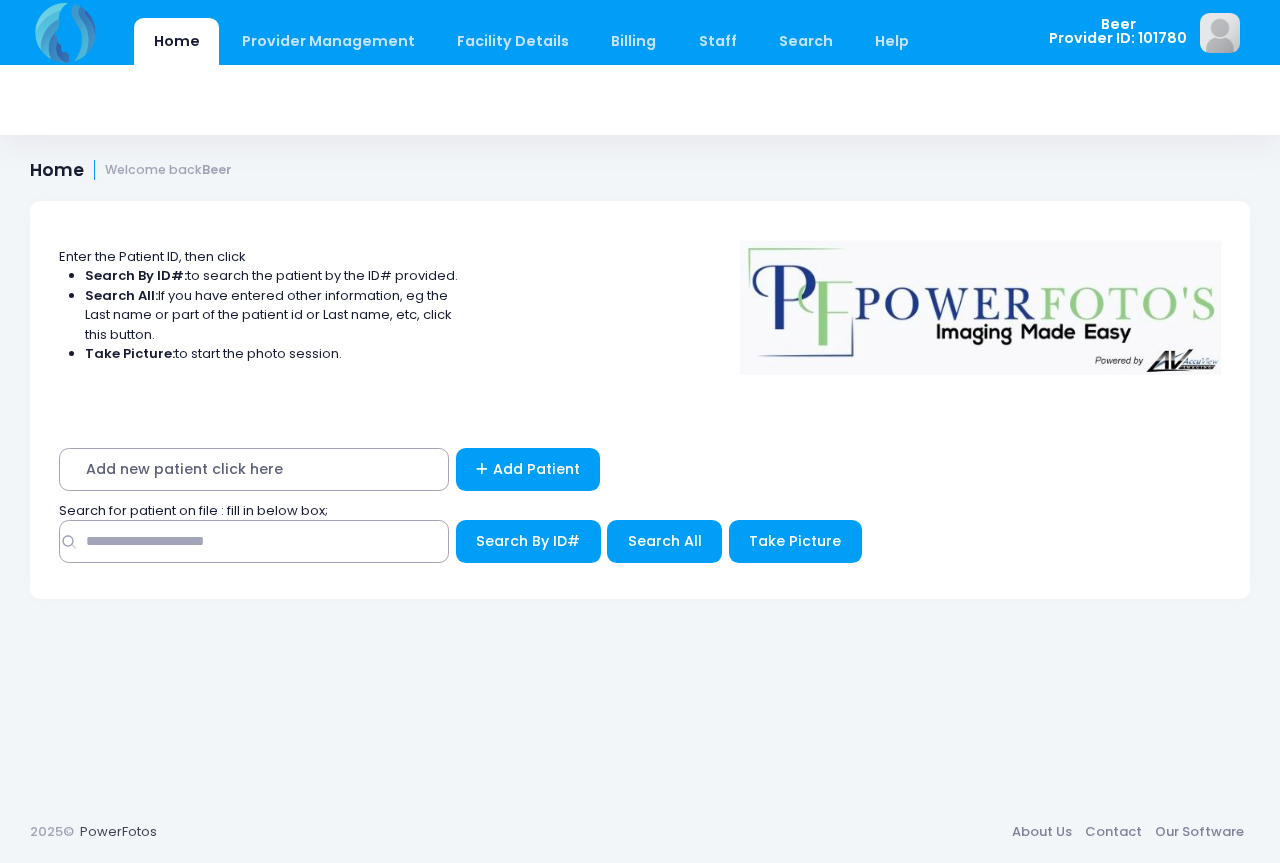 scroll, scrollTop: 0, scrollLeft: 0, axis: both 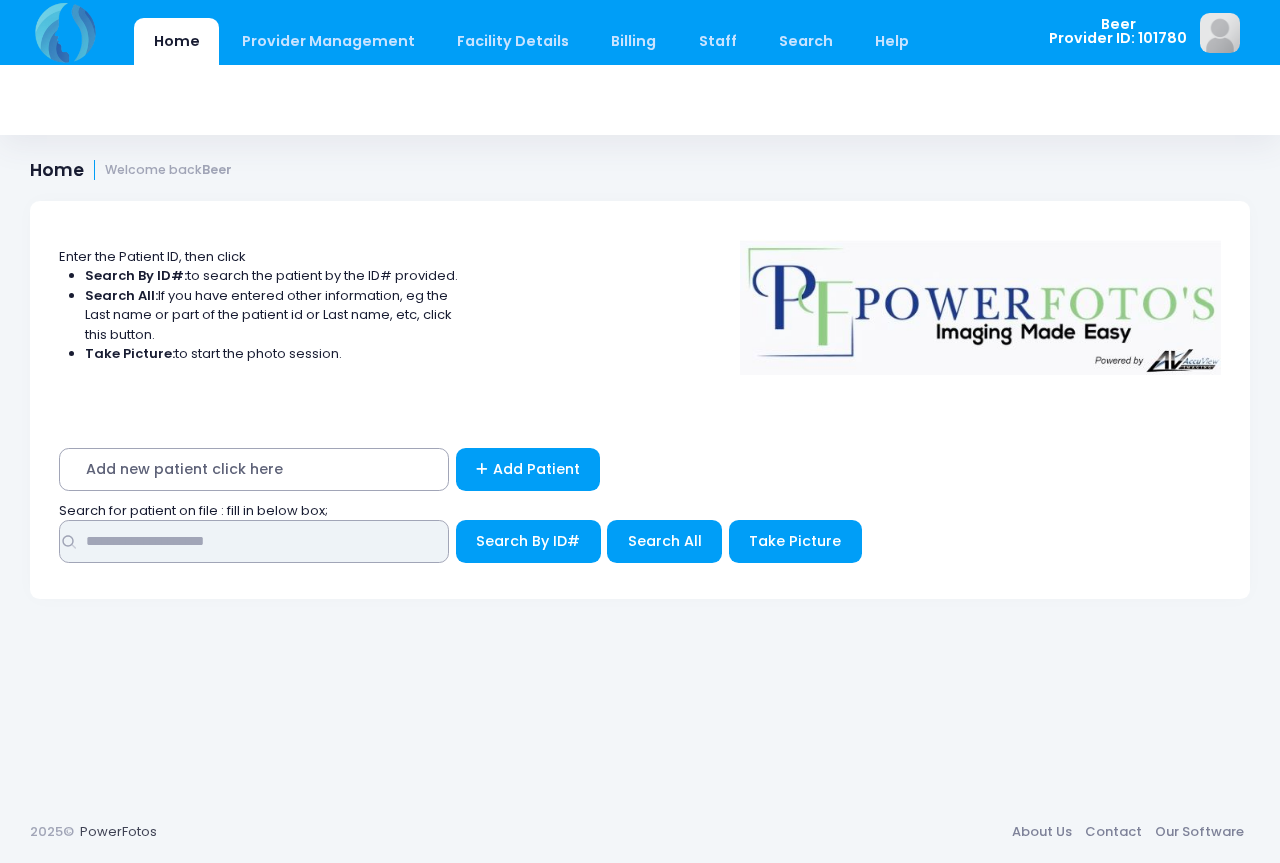 click at bounding box center (254, 541) 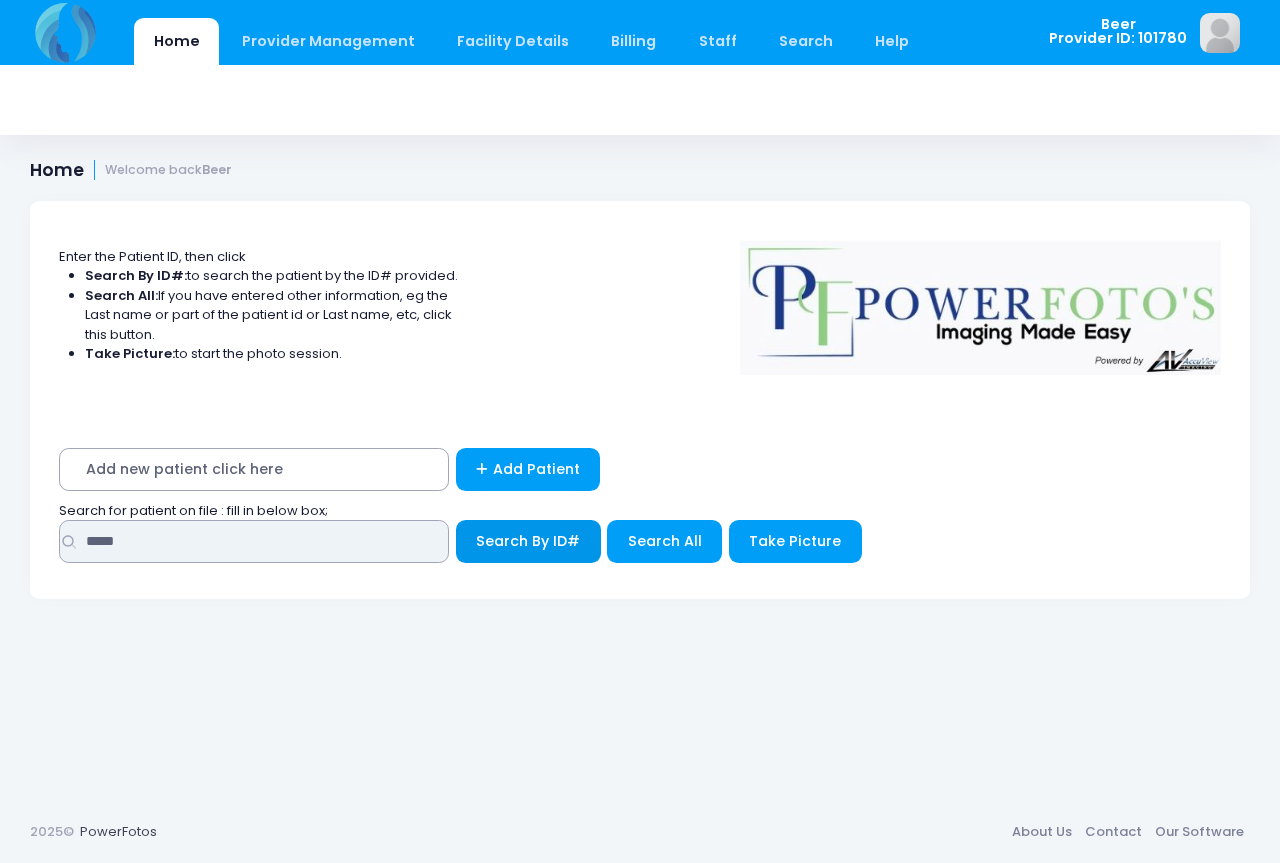 type on "*****" 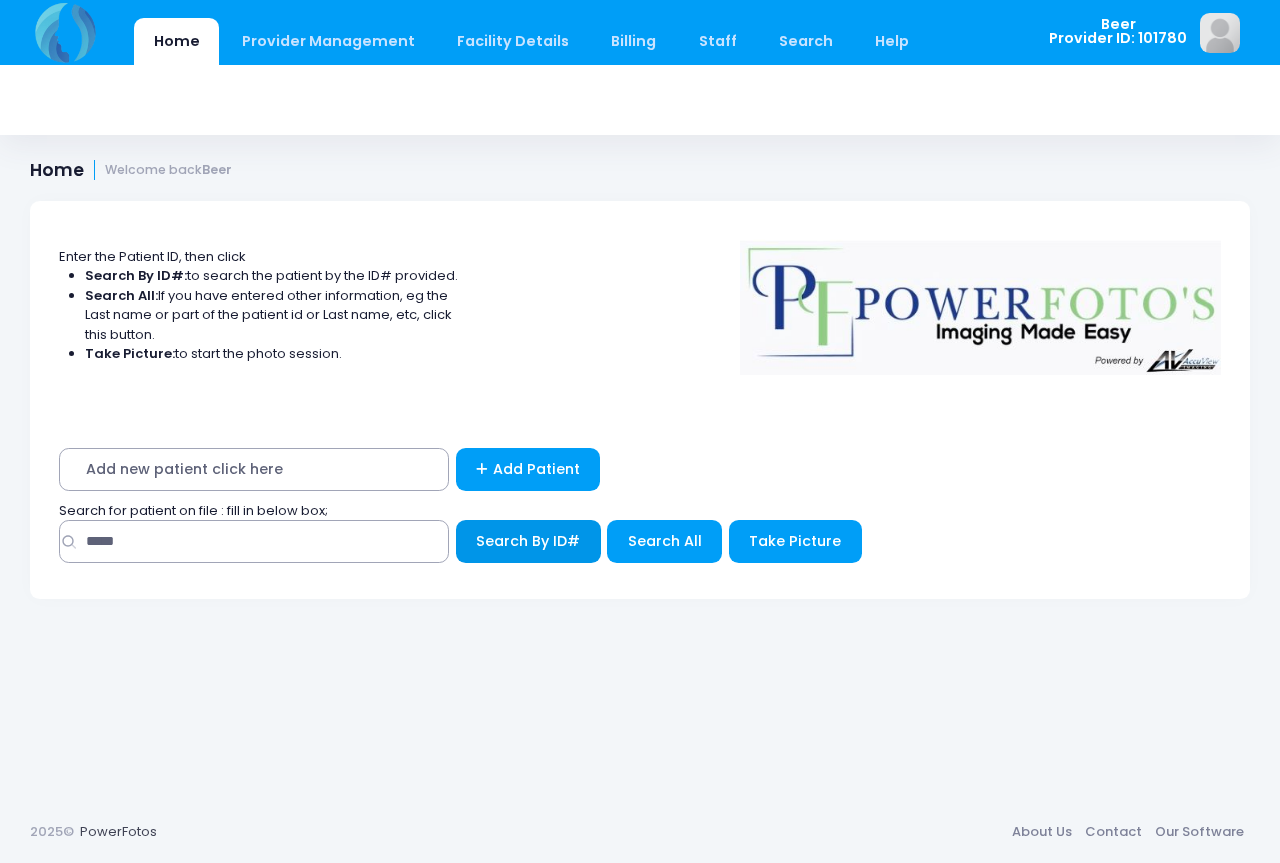 click on "Search By ID#" at bounding box center (528, 541) 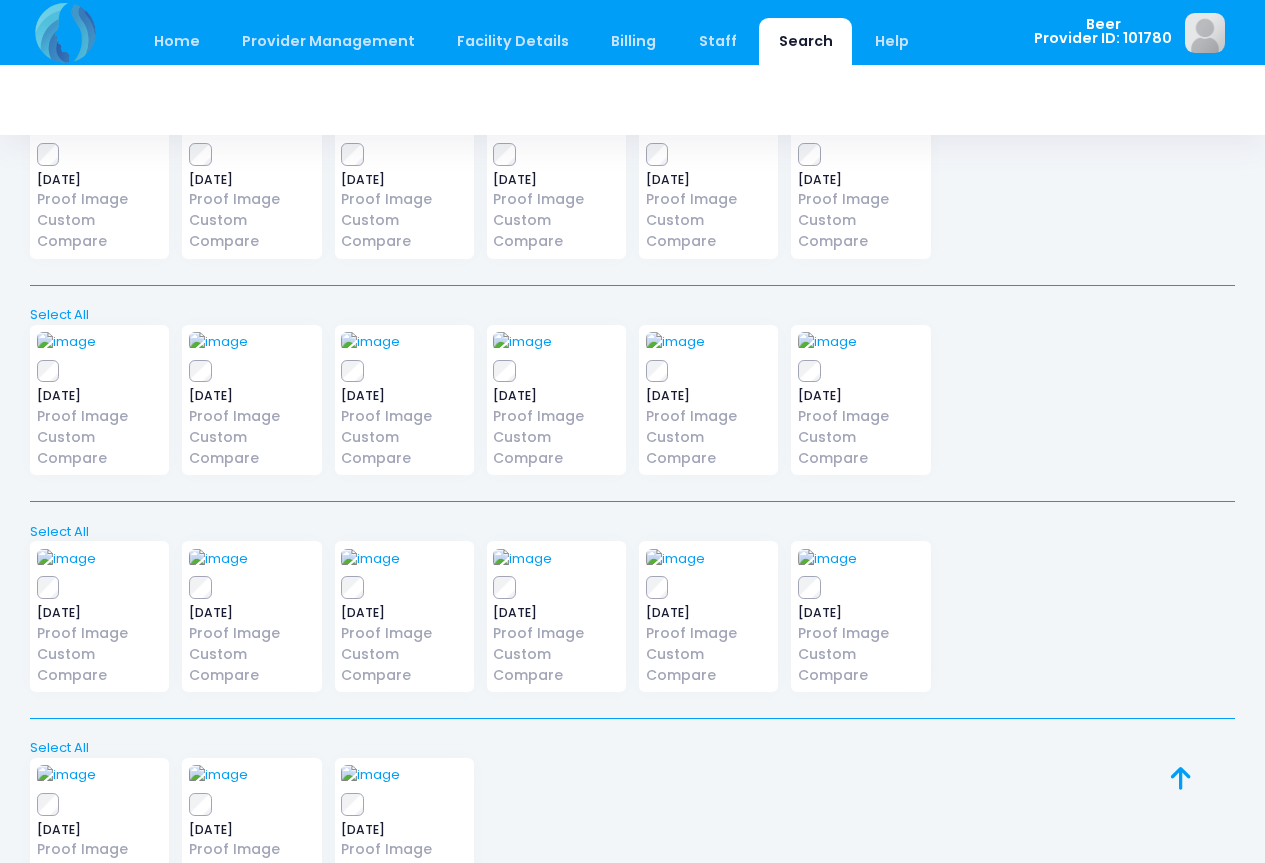 scroll, scrollTop: 0, scrollLeft: 0, axis: both 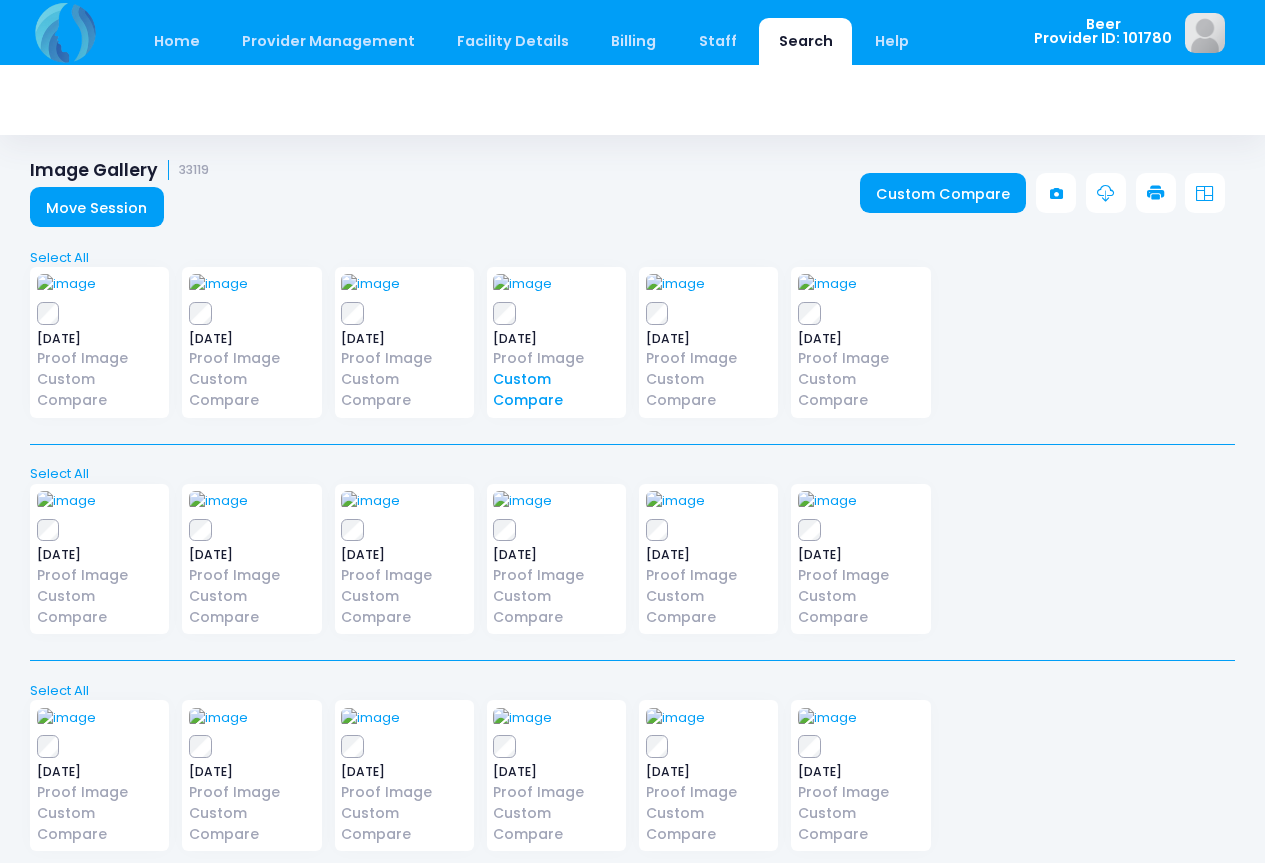 click on "Custom Compare" at bounding box center (556, 390) 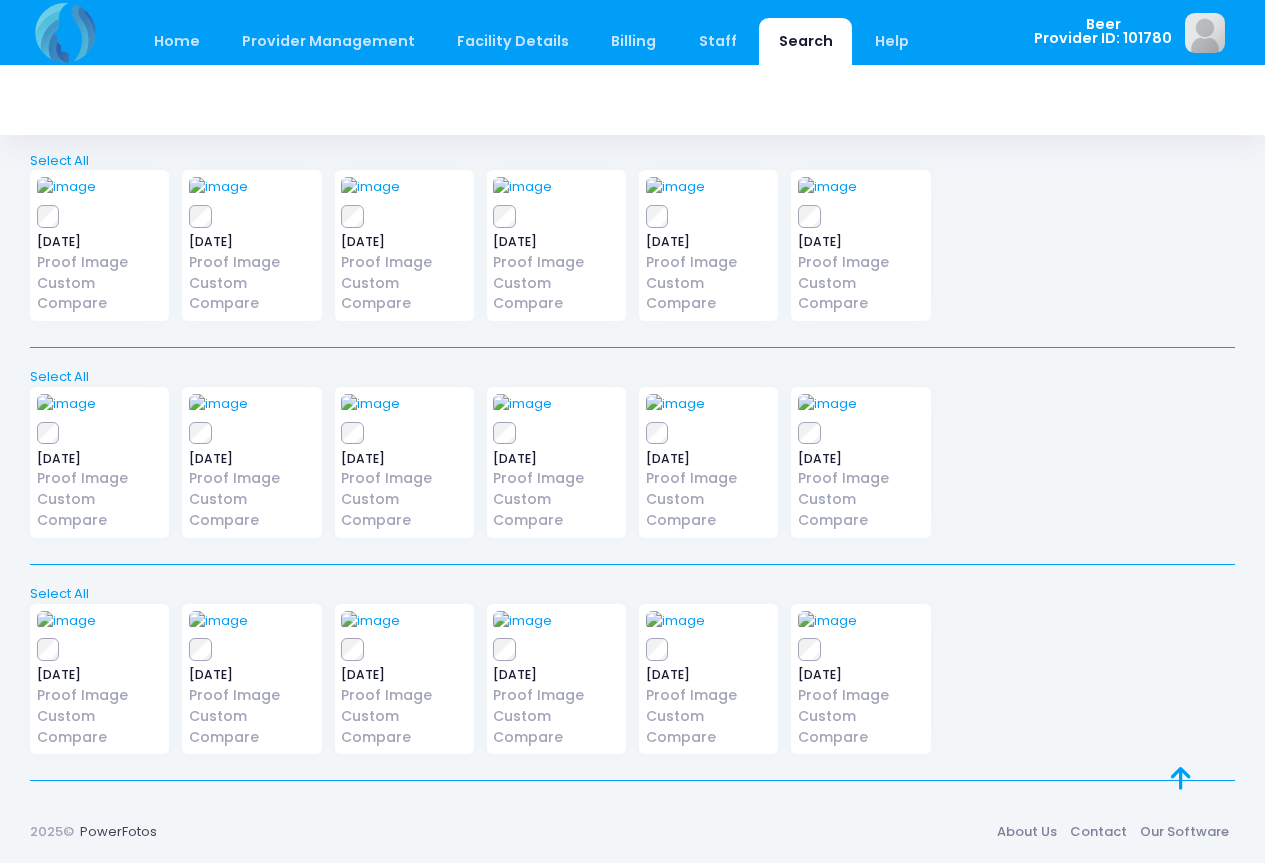 scroll, scrollTop: 2359, scrollLeft: 0, axis: vertical 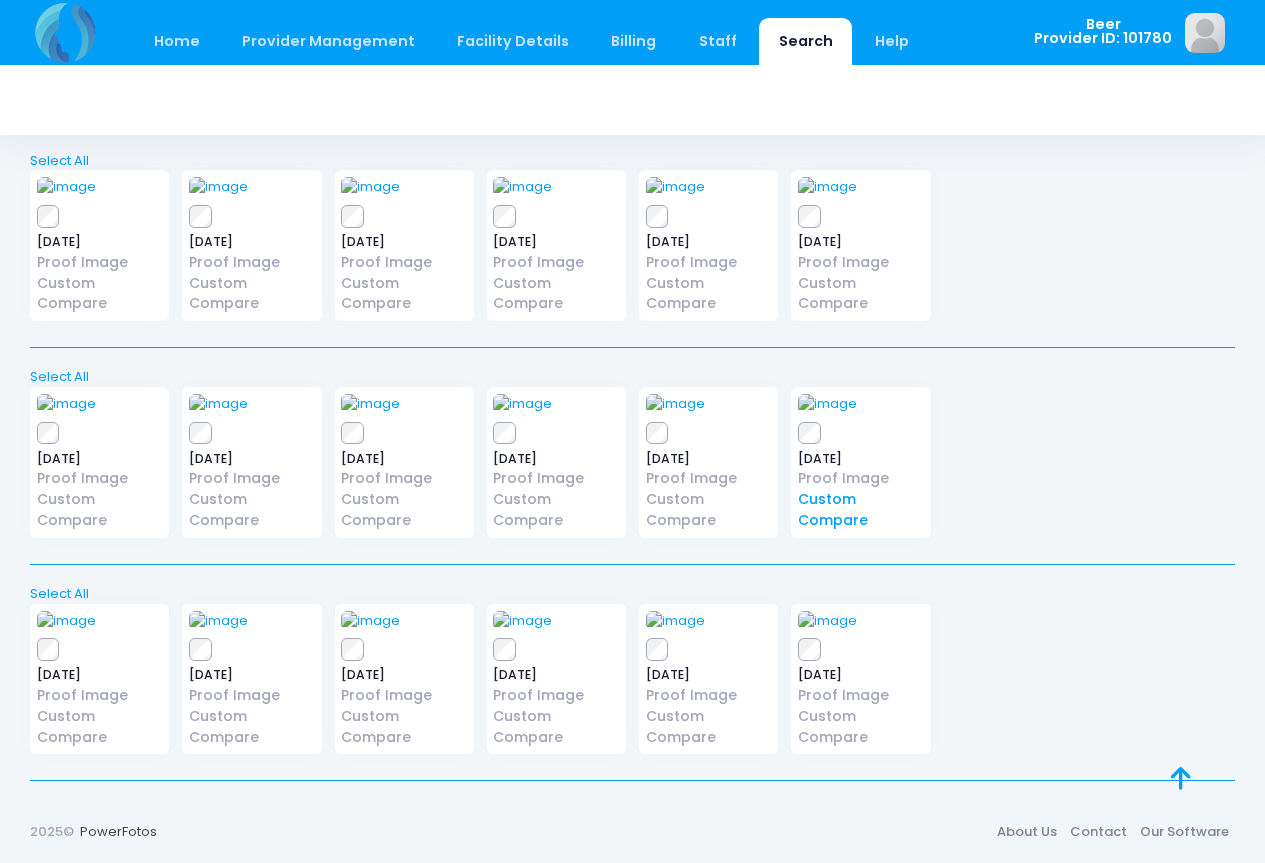click on "Custom Compare" at bounding box center (861, 510) 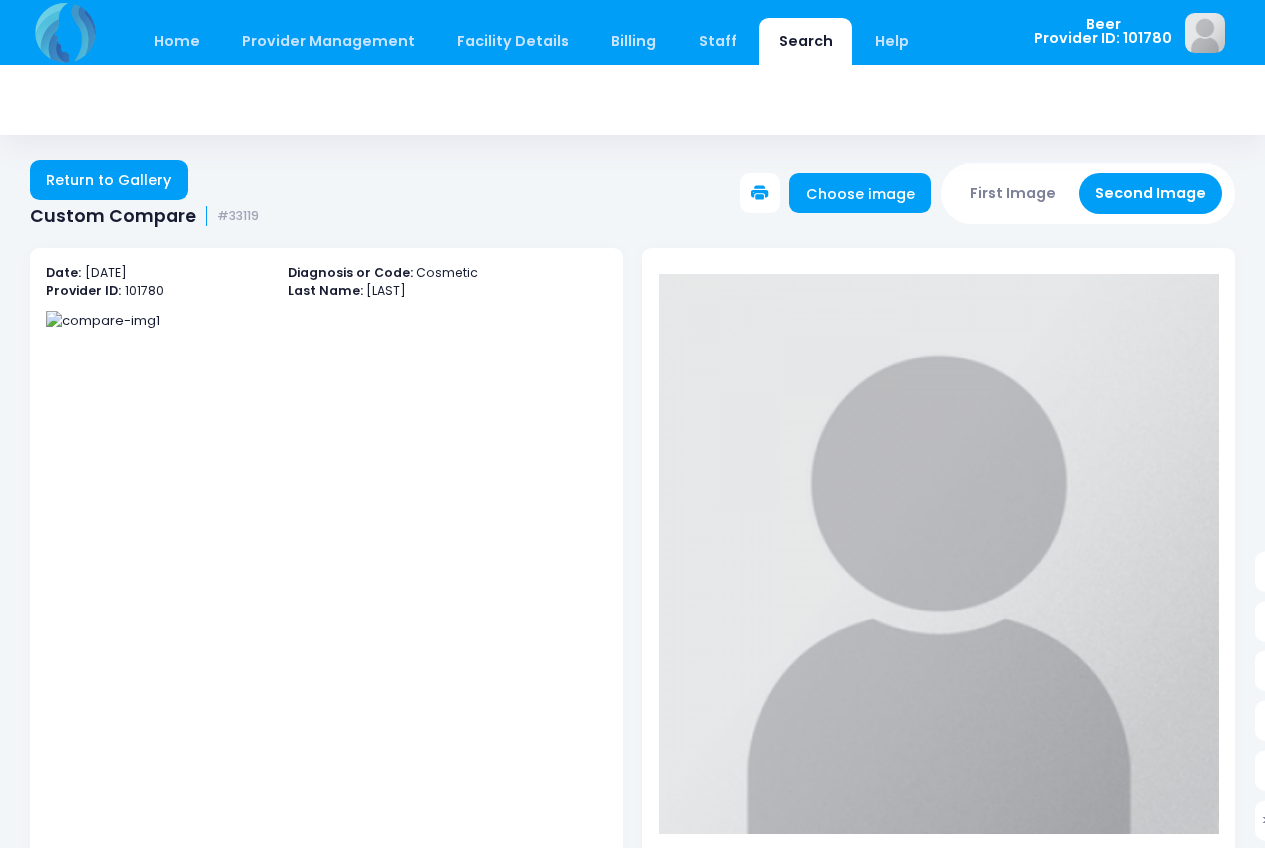 scroll, scrollTop: 0, scrollLeft: 0, axis: both 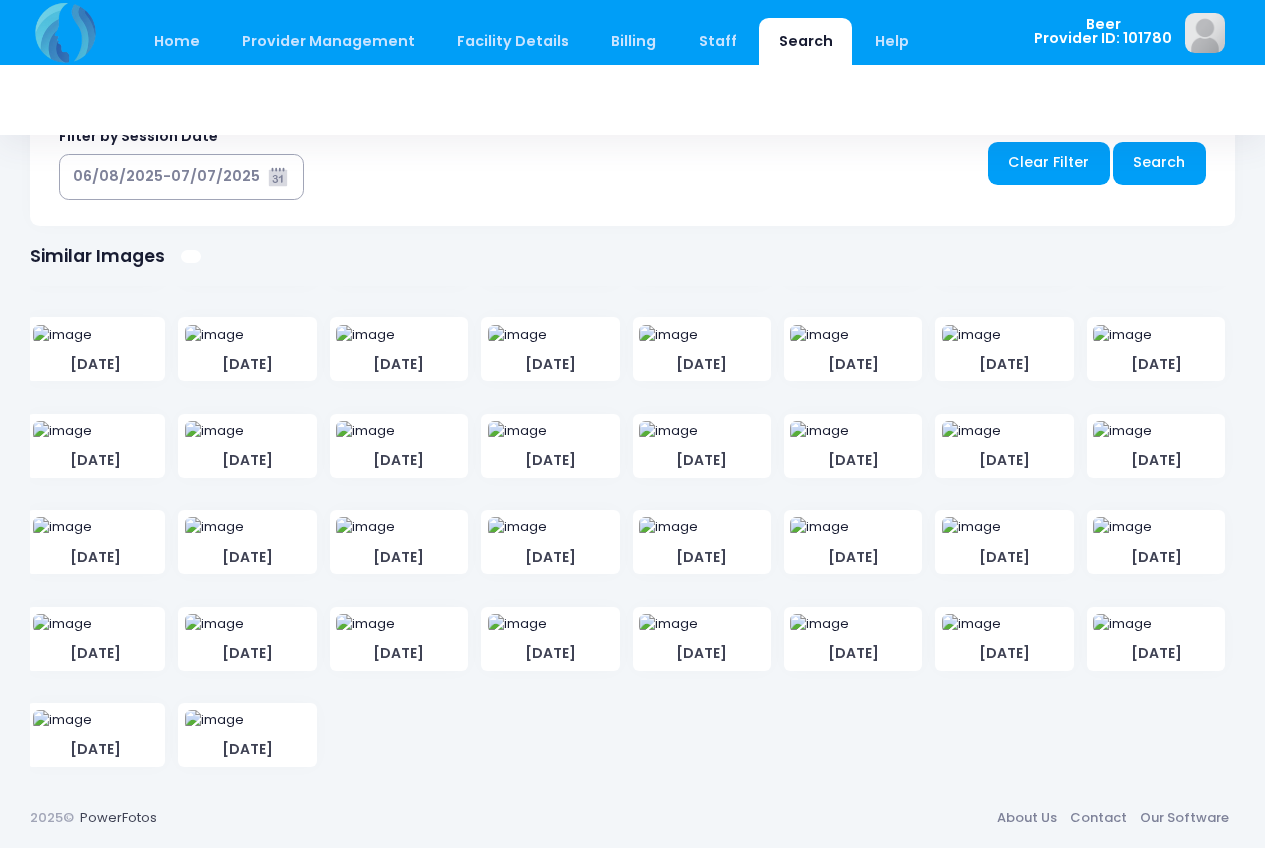 click at bounding box center (62, 238) 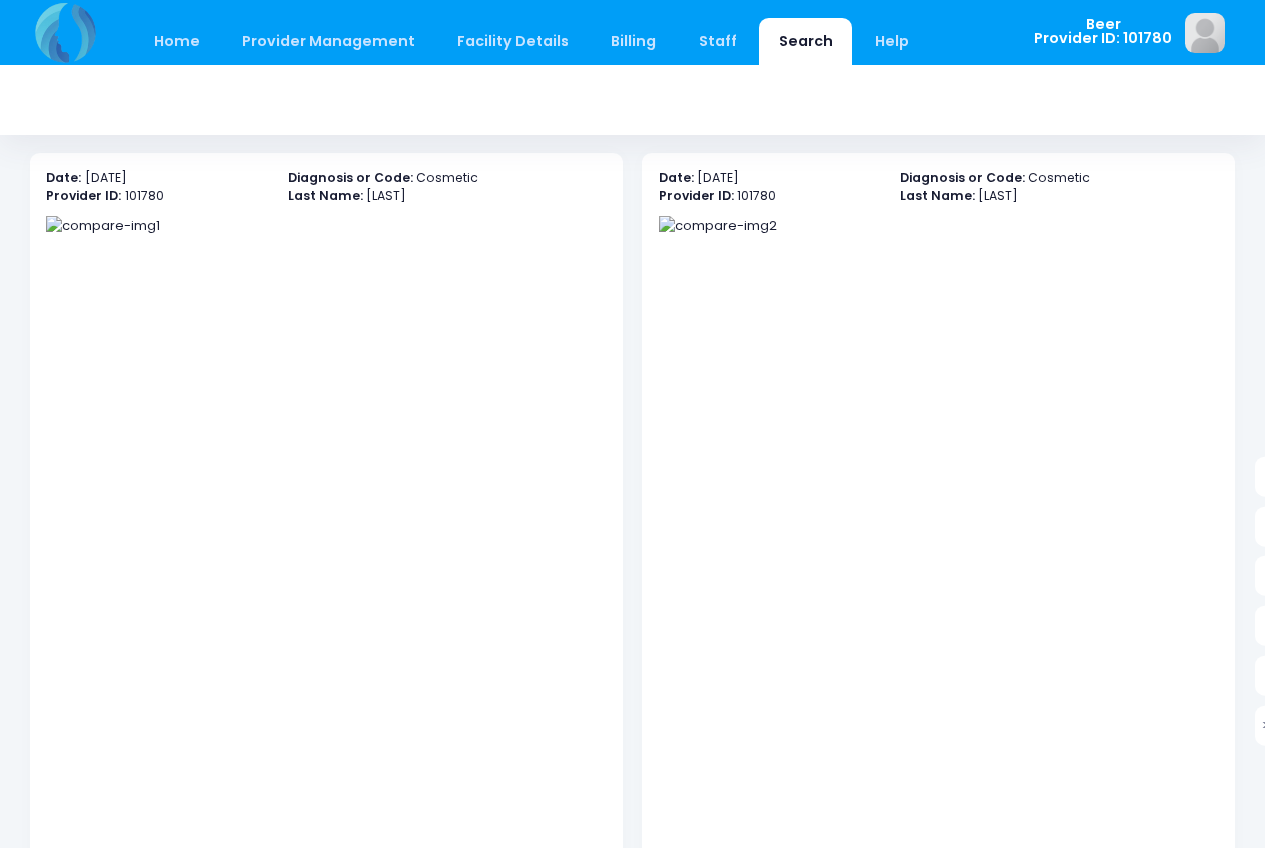 scroll, scrollTop: 90, scrollLeft: 0, axis: vertical 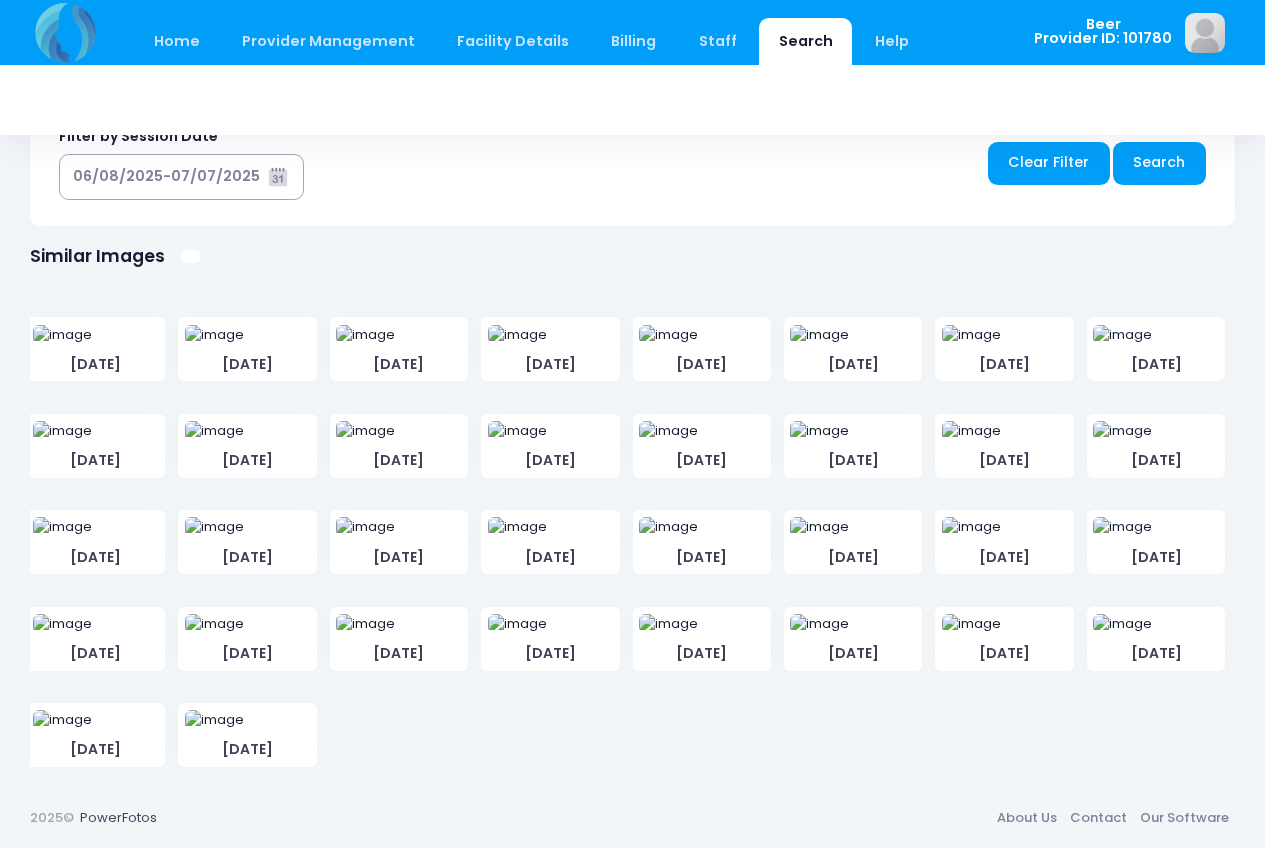 click at bounding box center (62, 238) 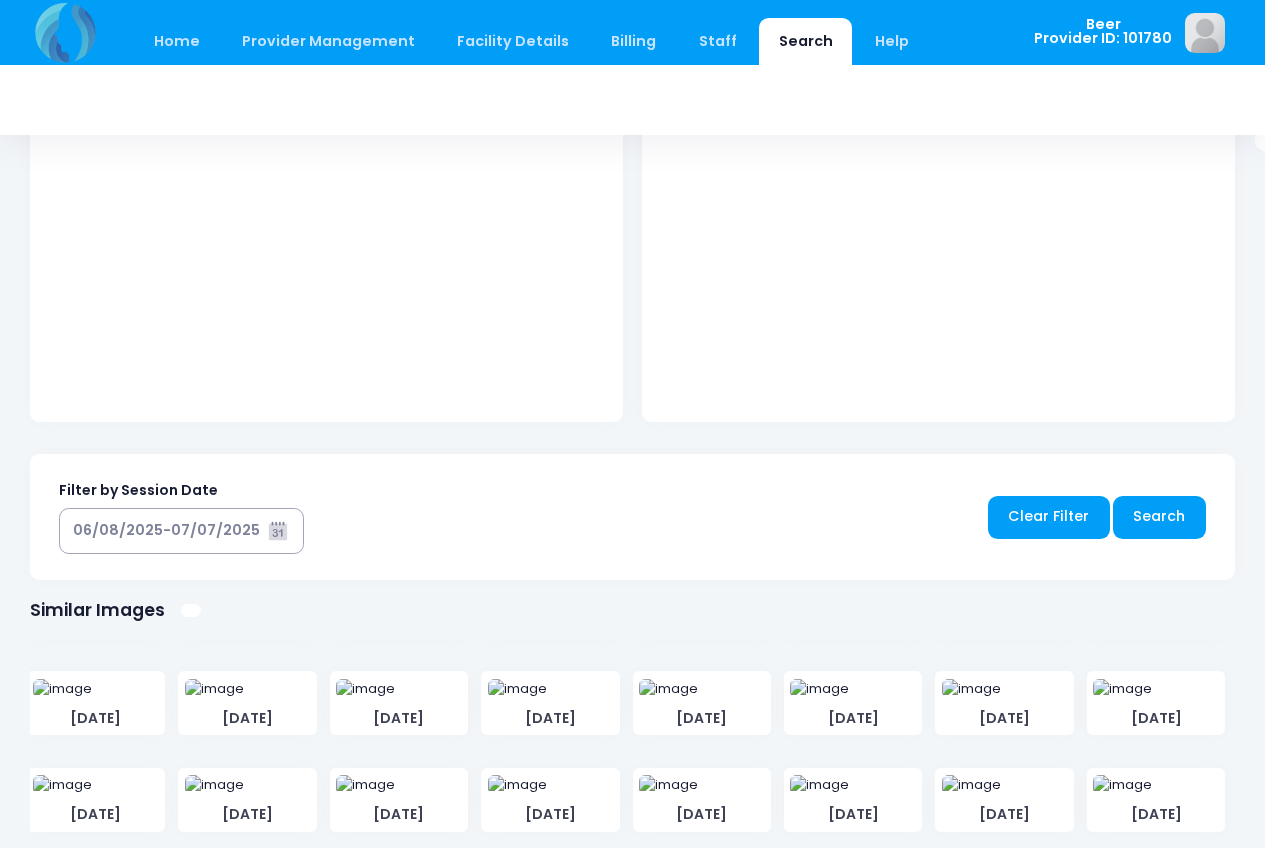 scroll, scrollTop: 1044, scrollLeft: 0, axis: vertical 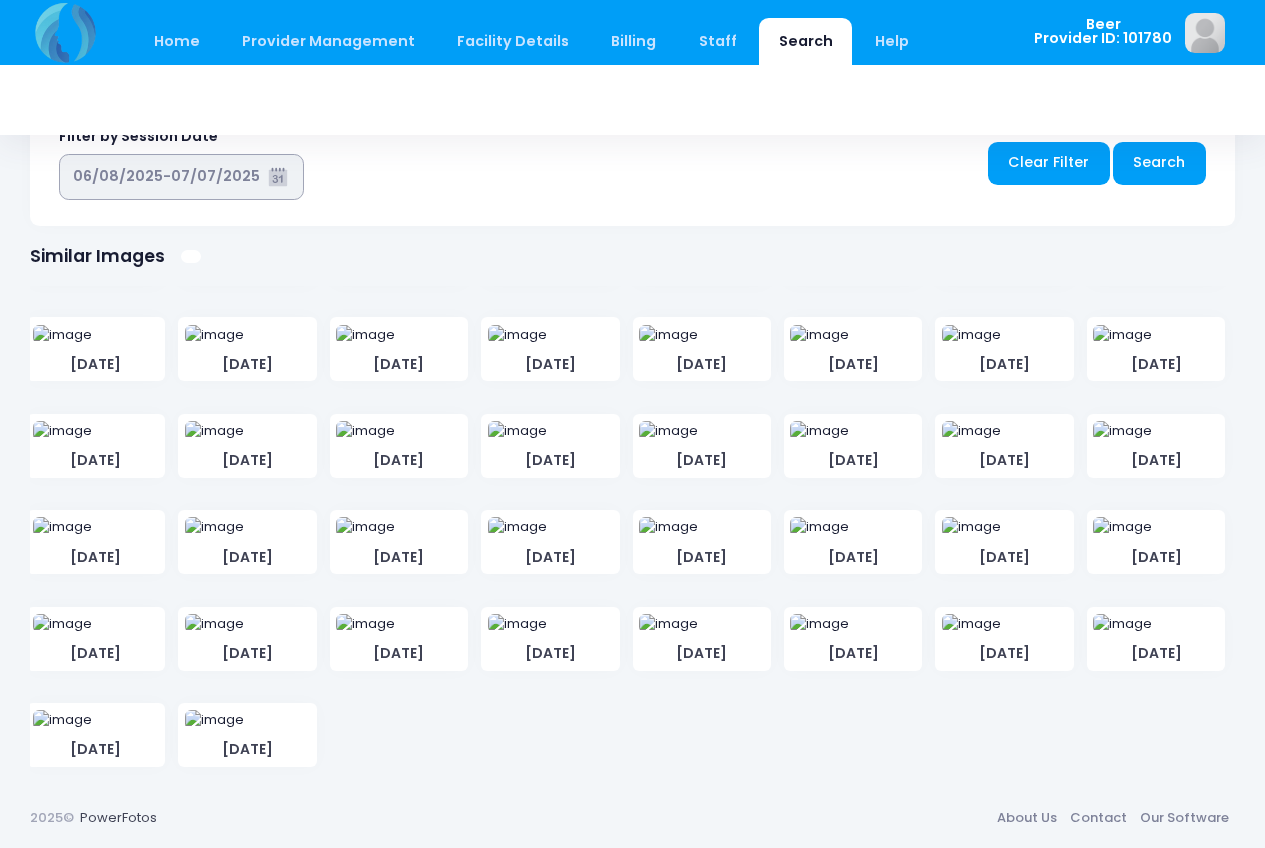 click on "06/08/2025-07/07/2025" at bounding box center (166, 176) 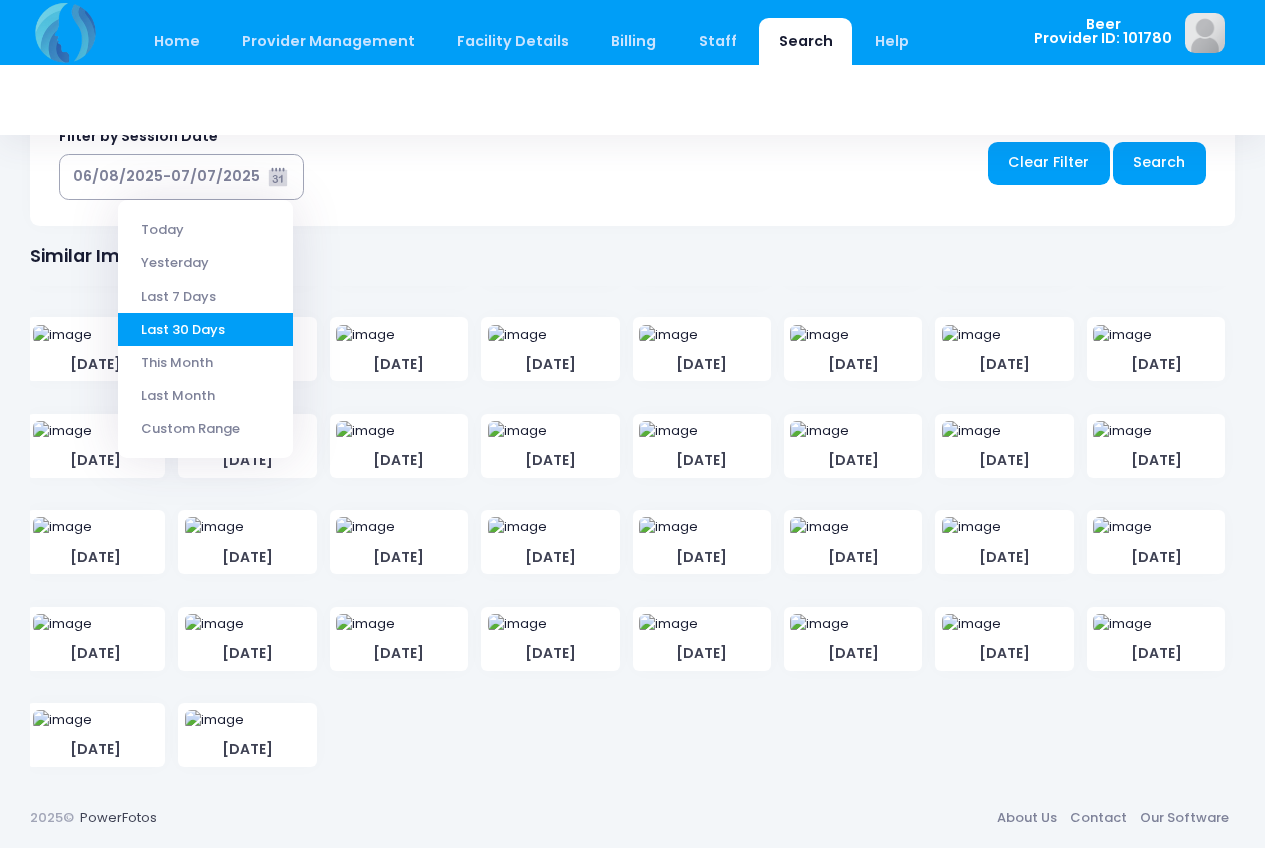 click on "Filter by Session Date
06/08/2025-07/07/2025
Clear Filter
Search" at bounding box center [632, 163] 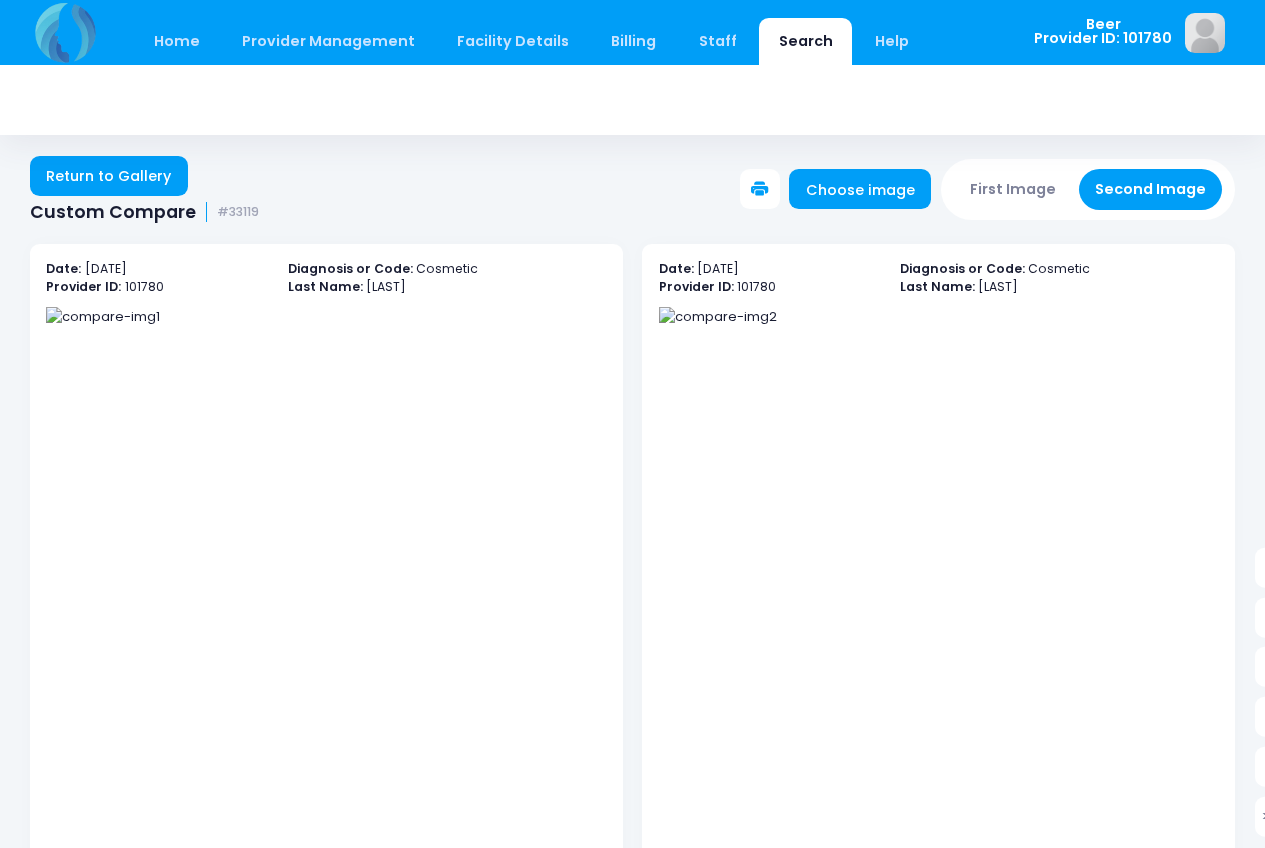 scroll, scrollTop: 0, scrollLeft: 0, axis: both 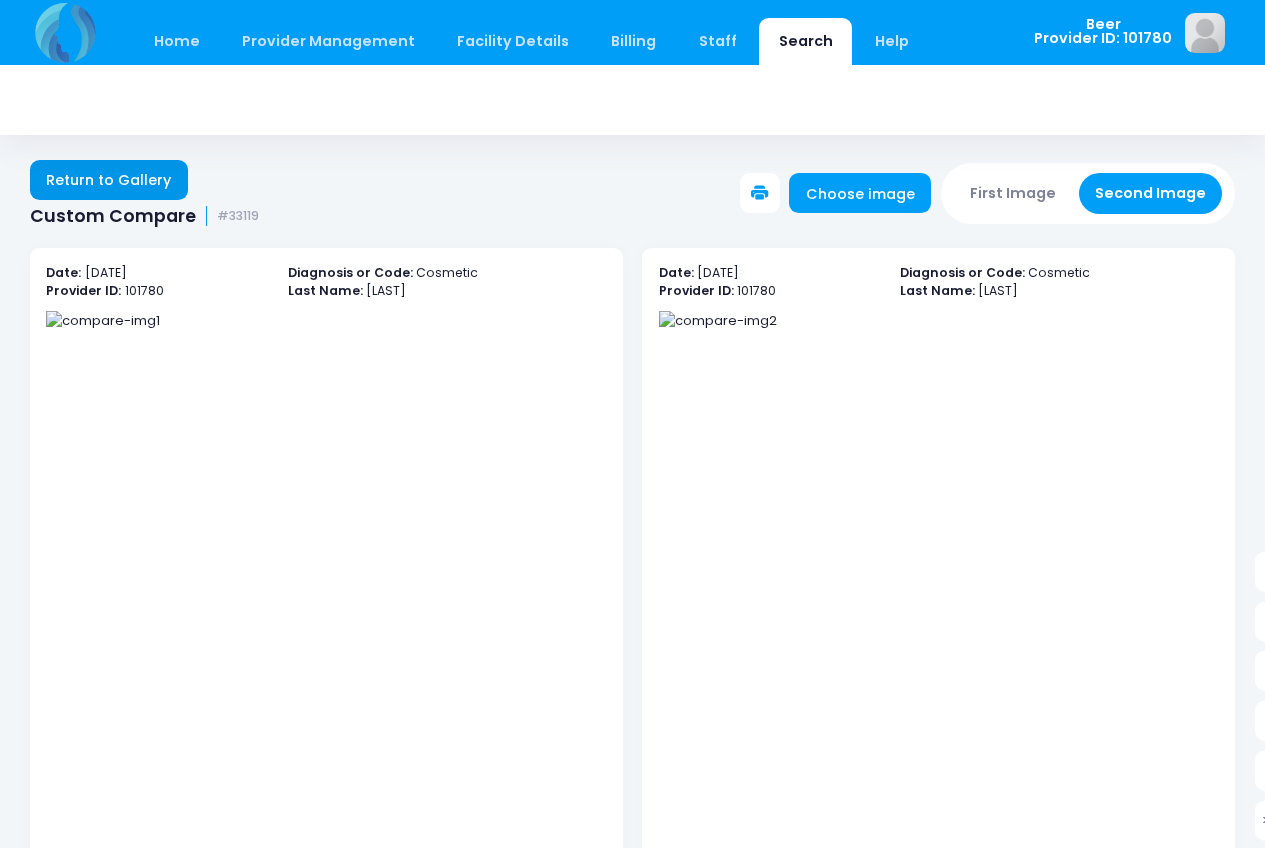 click on "Return to Gallery" at bounding box center [109, 180] 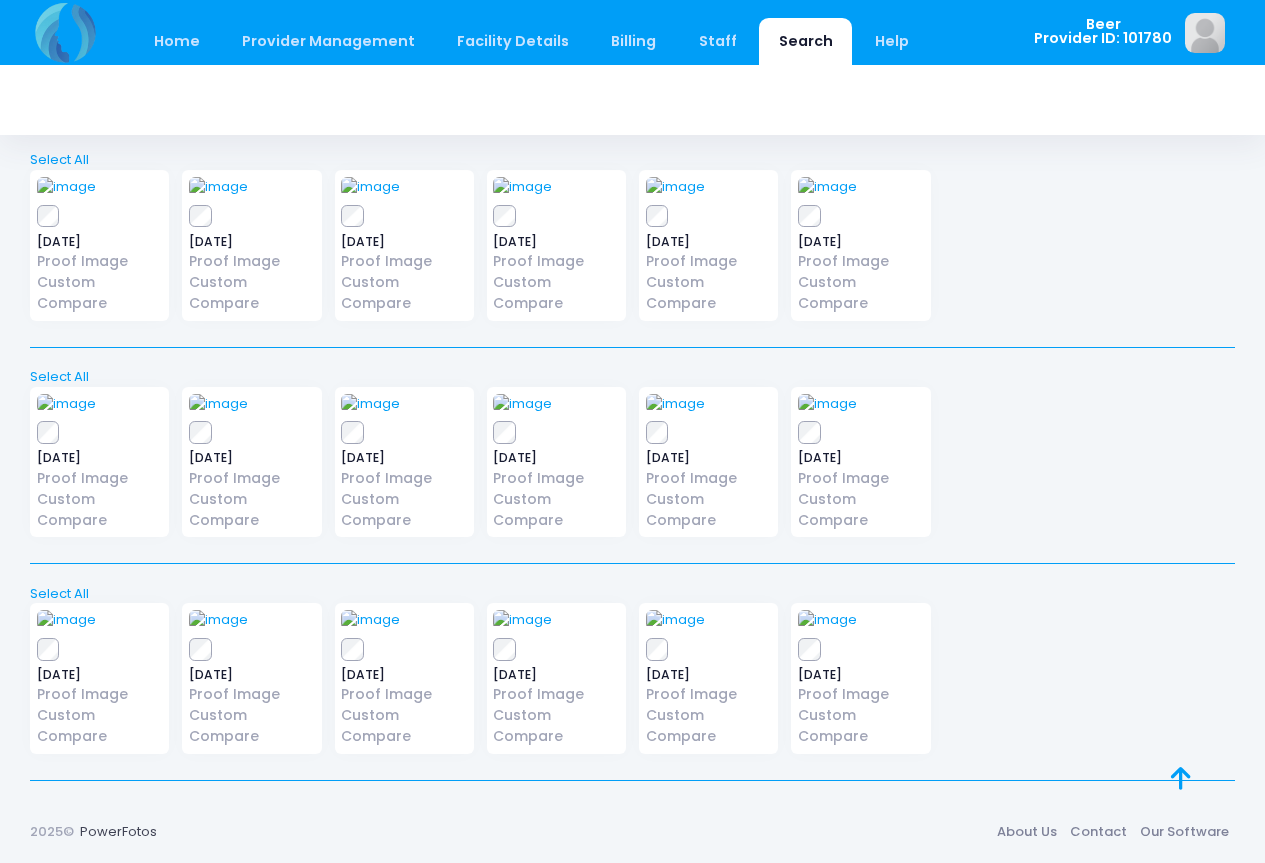 scroll, scrollTop: 2835, scrollLeft: 0, axis: vertical 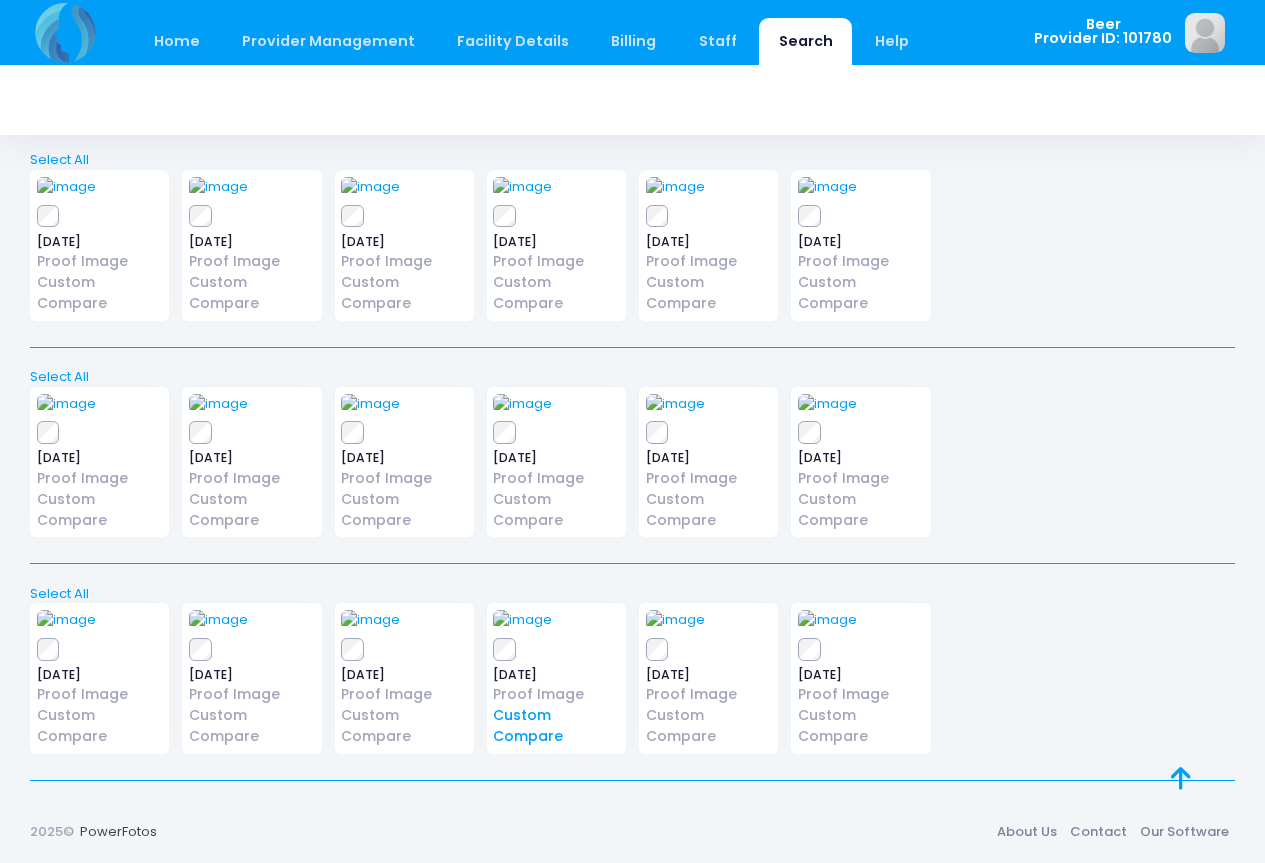 click on "Custom Compare" at bounding box center [556, 726] 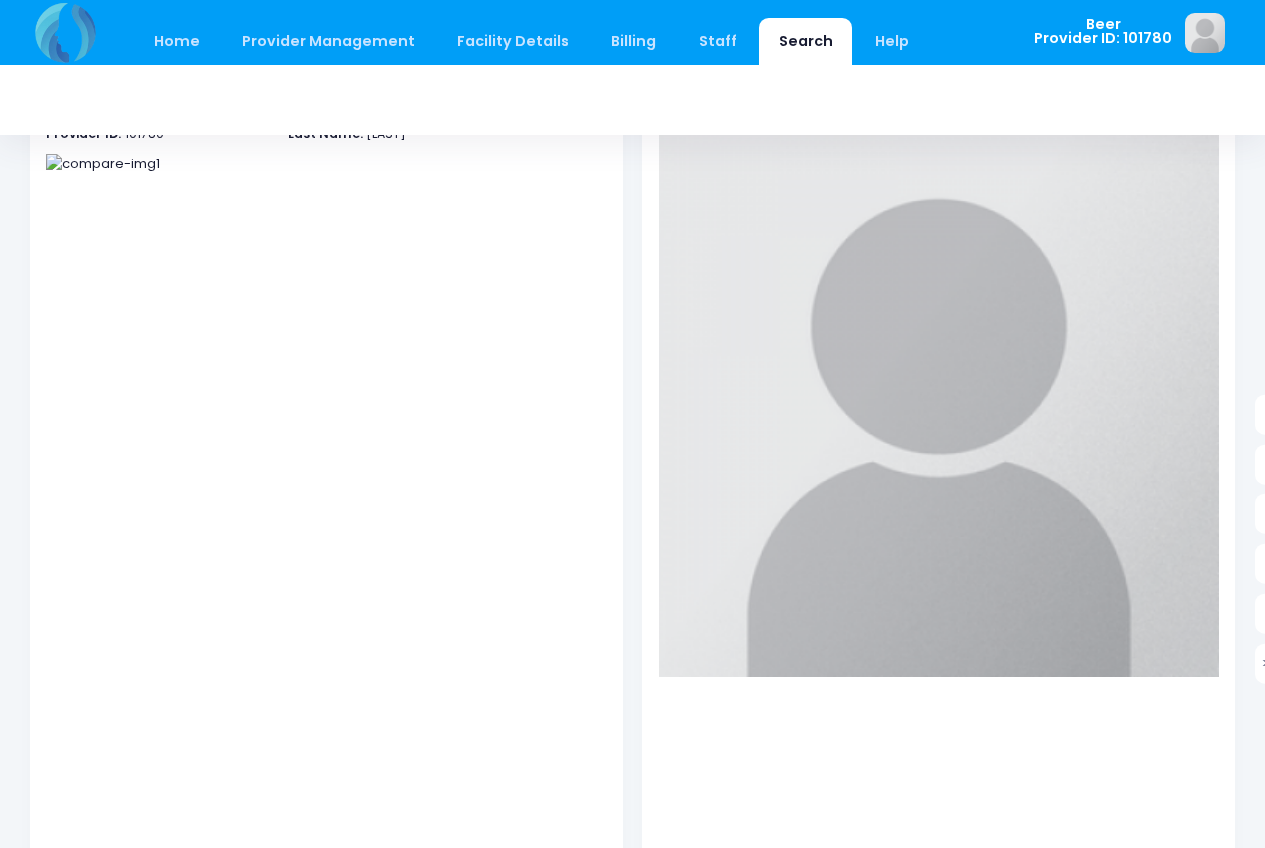 scroll, scrollTop: 0, scrollLeft: 0, axis: both 